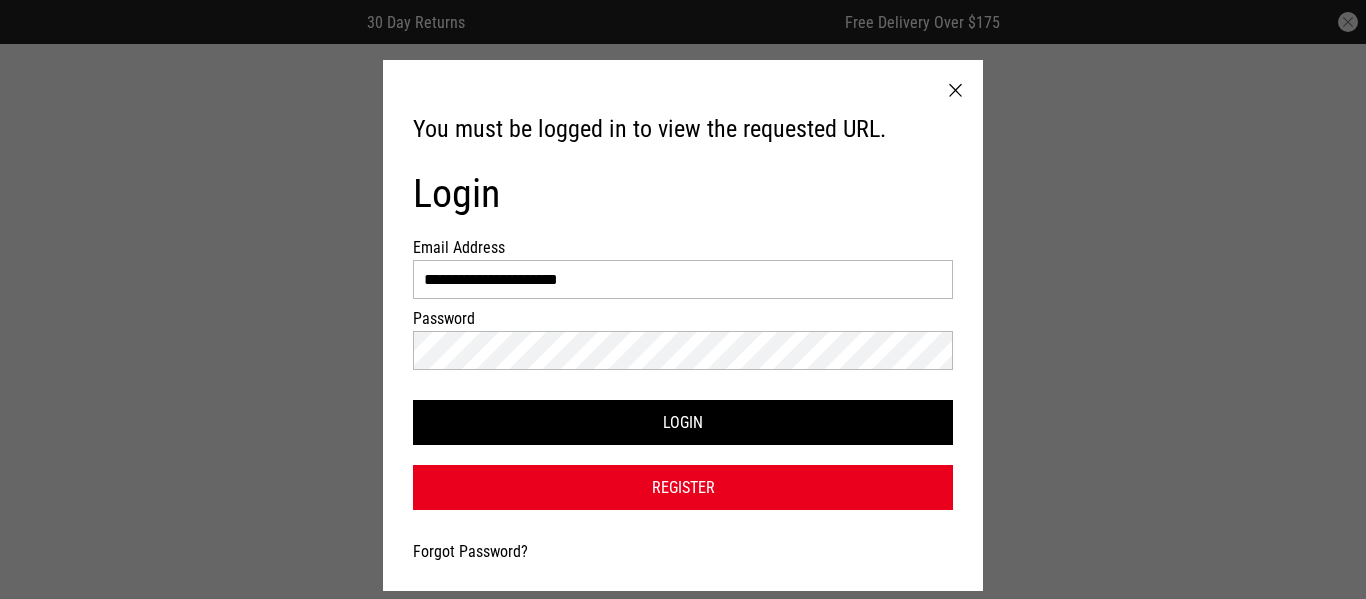 scroll, scrollTop: 0, scrollLeft: 0, axis: both 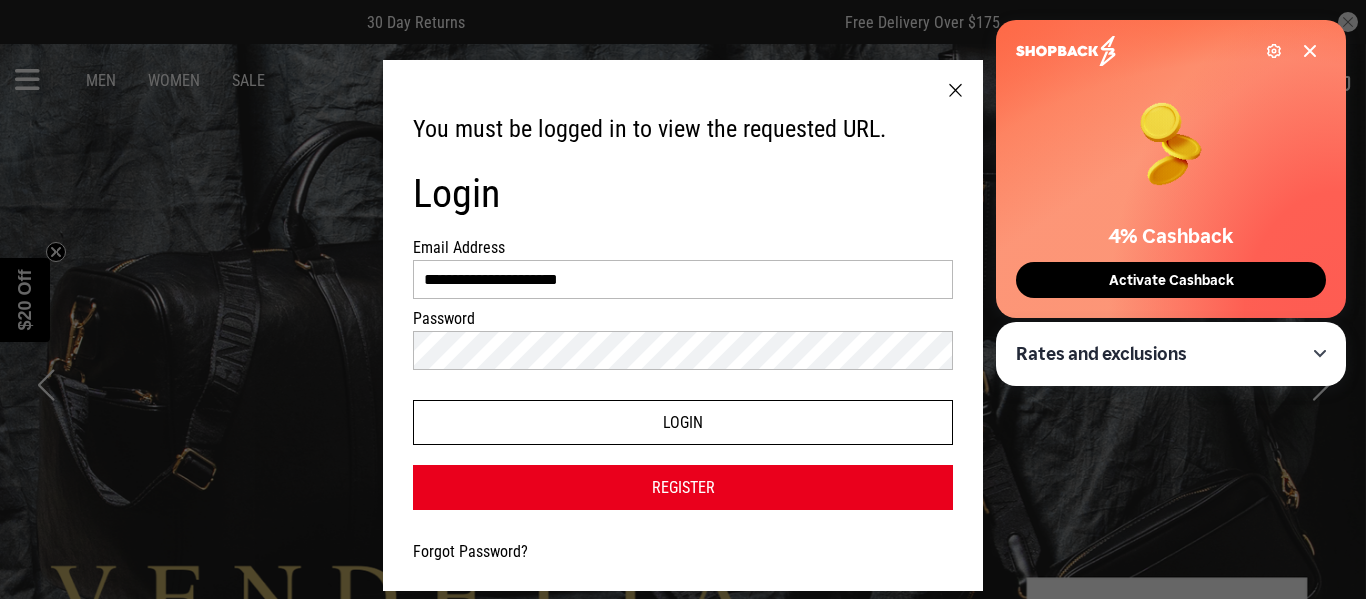 click on "Login" at bounding box center [683, 422] 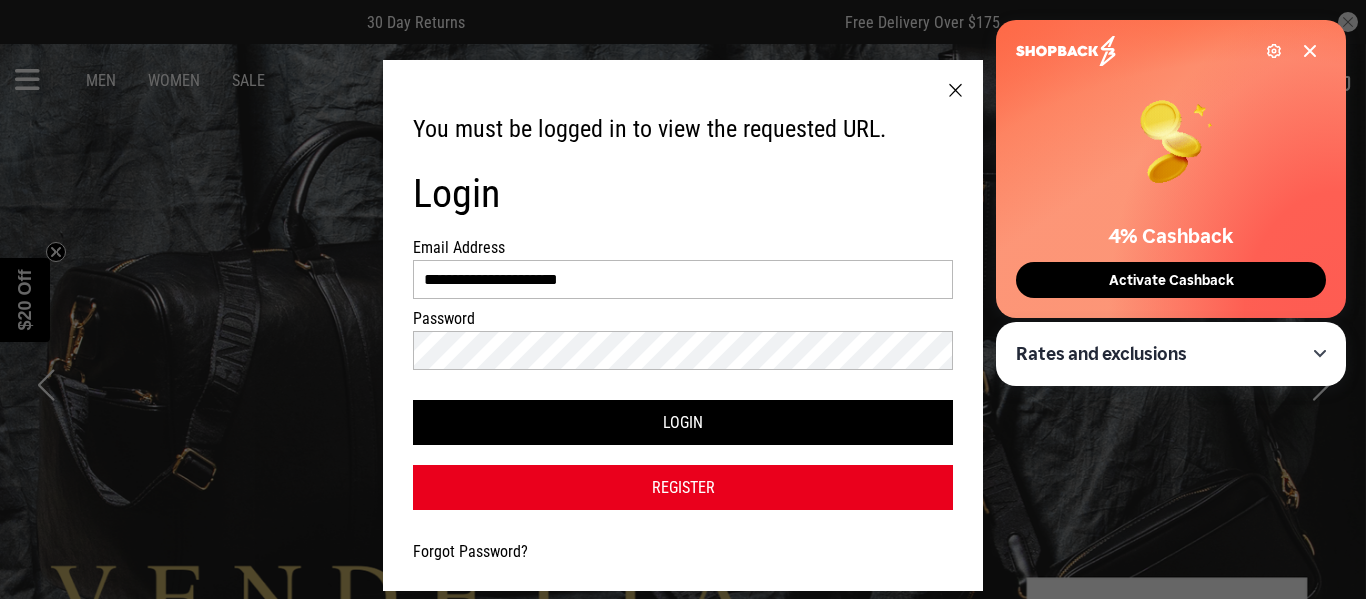 scroll, scrollTop: 0, scrollLeft: 0, axis: both 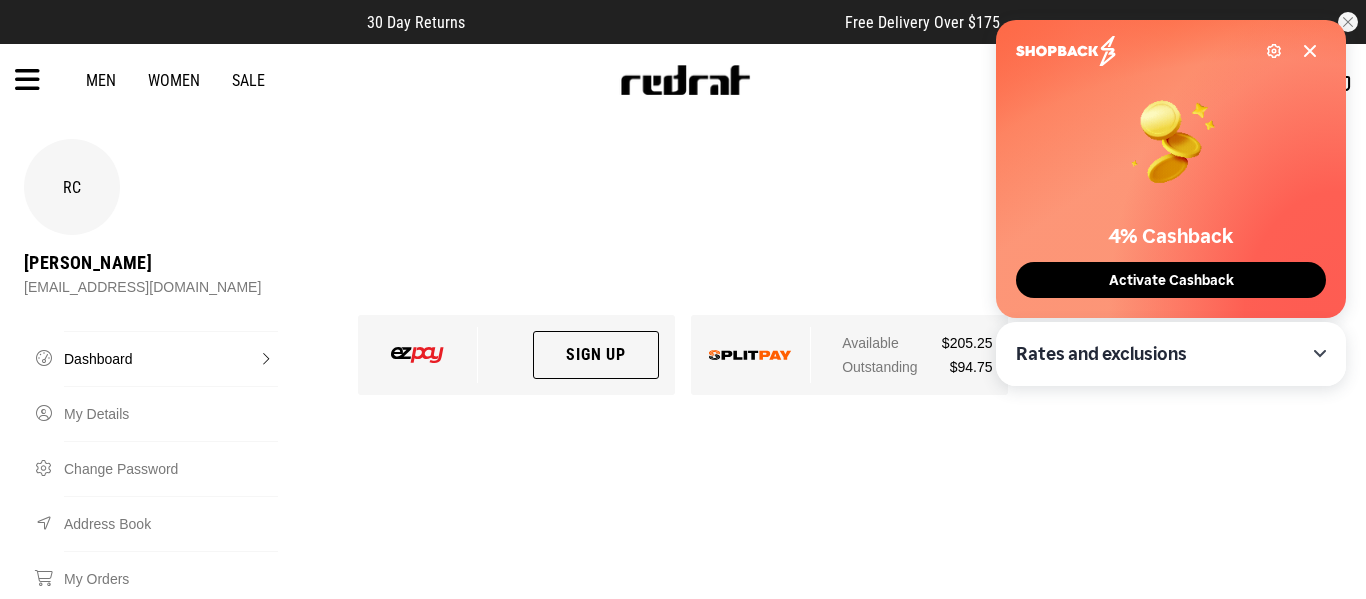 click on "Activate Cashback" at bounding box center (1171, 280) 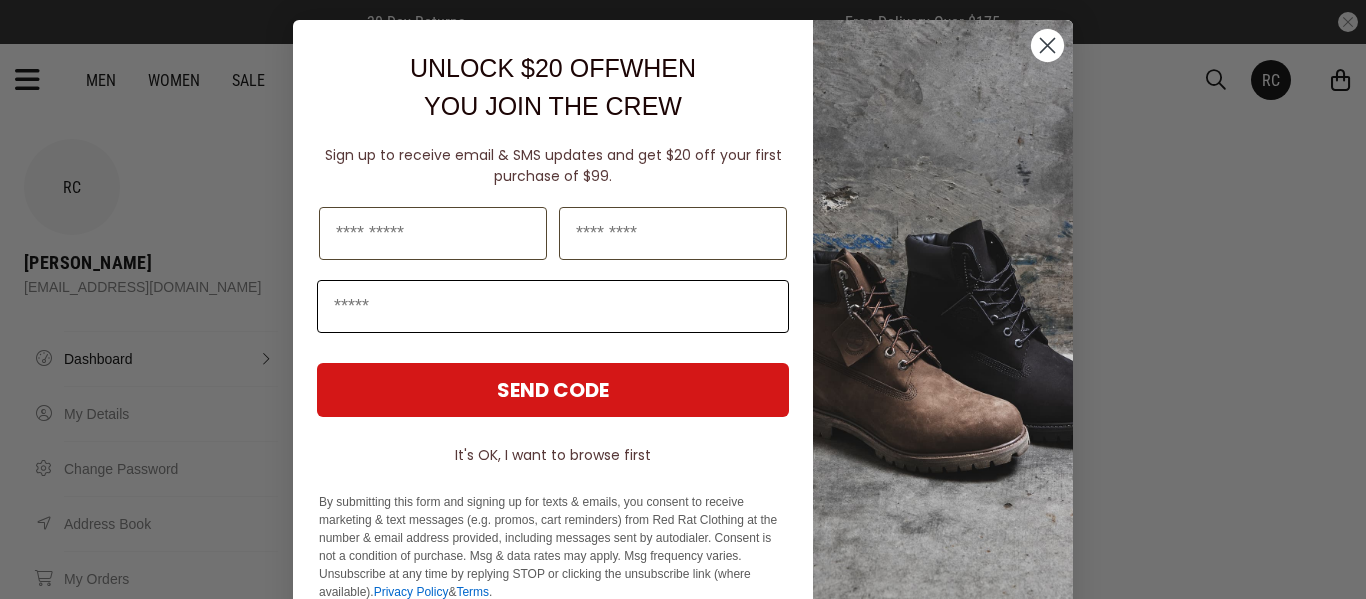 scroll, scrollTop: 0, scrollLeft: 0, axis: both 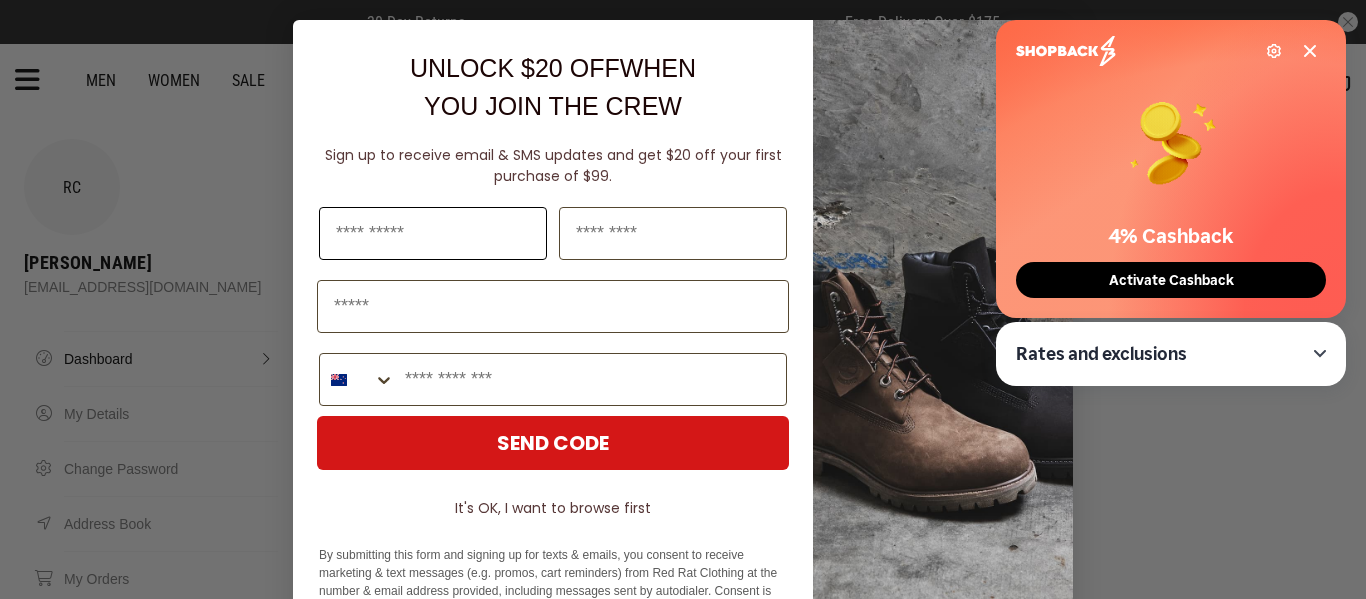 click at bounding box center [433, 233] 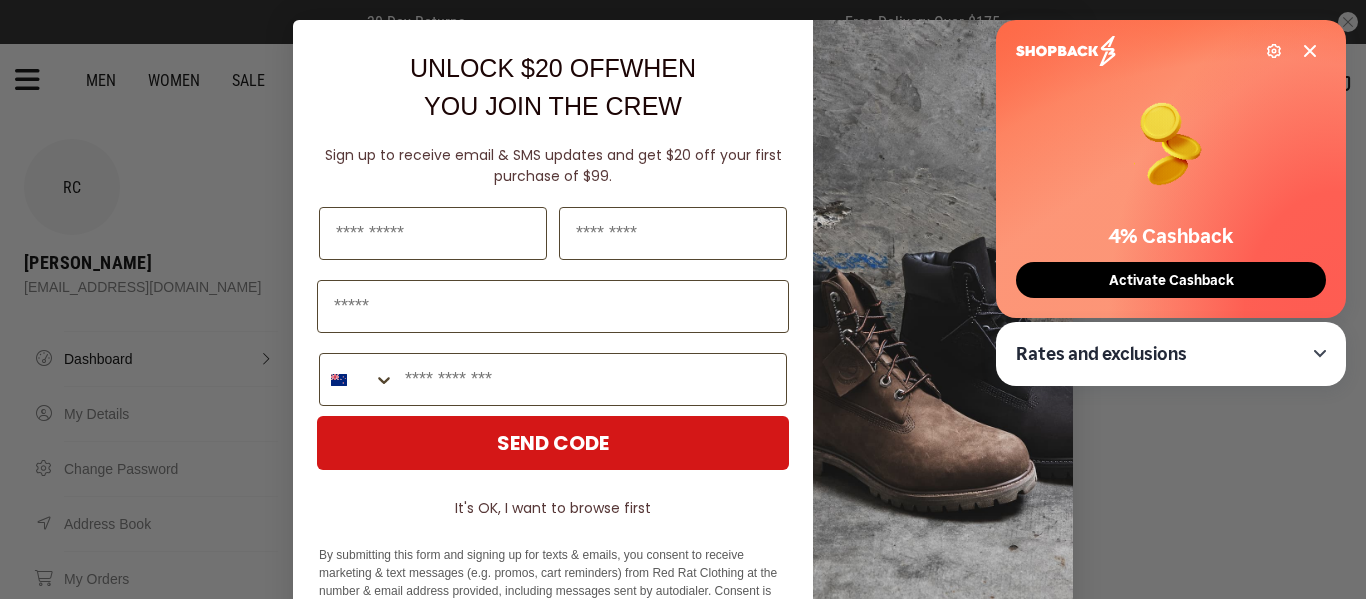 type on "********" 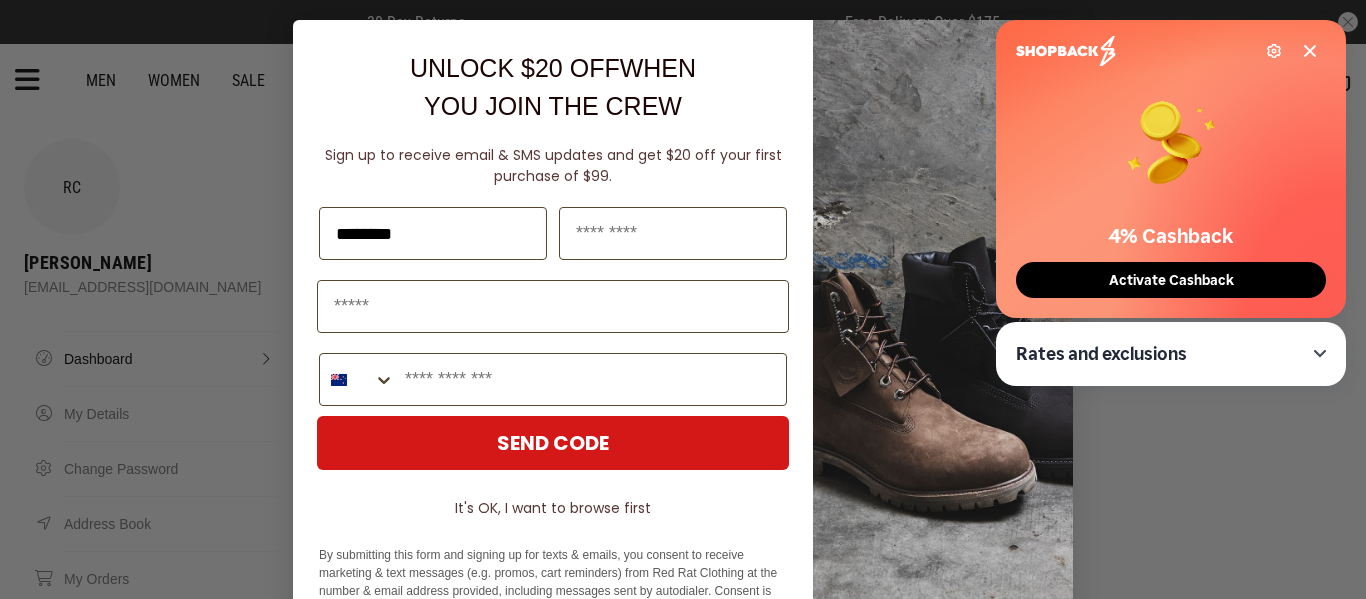 type on "********" 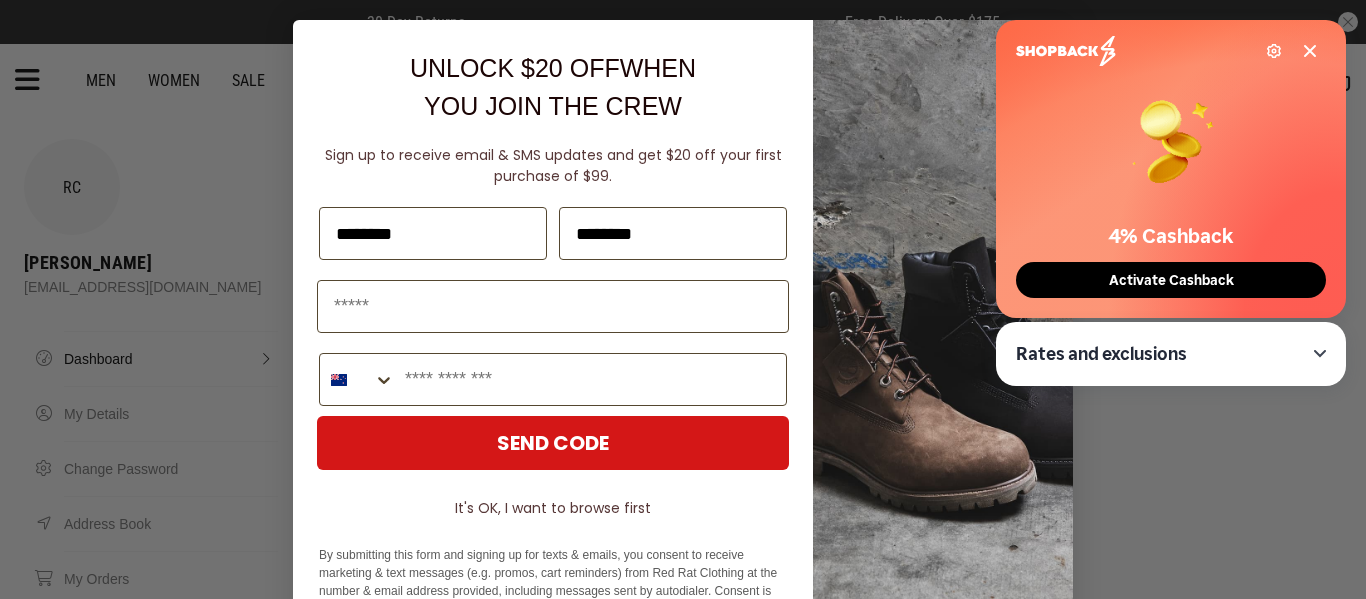 type on "**********" 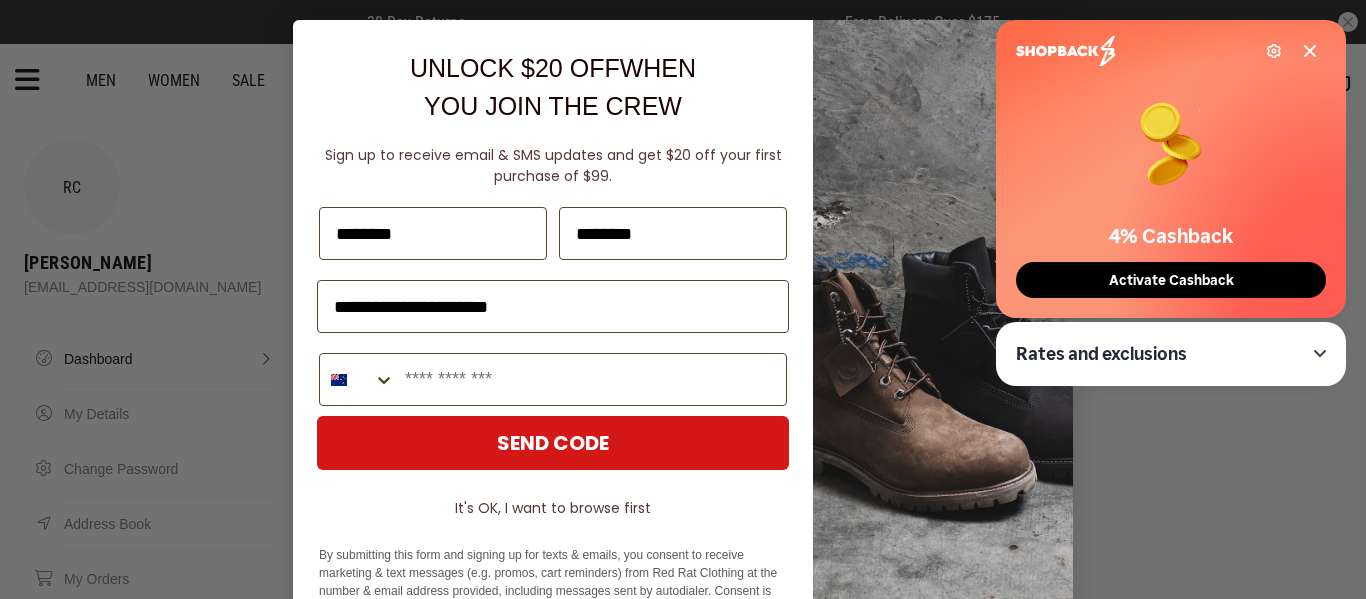 type on "**********" 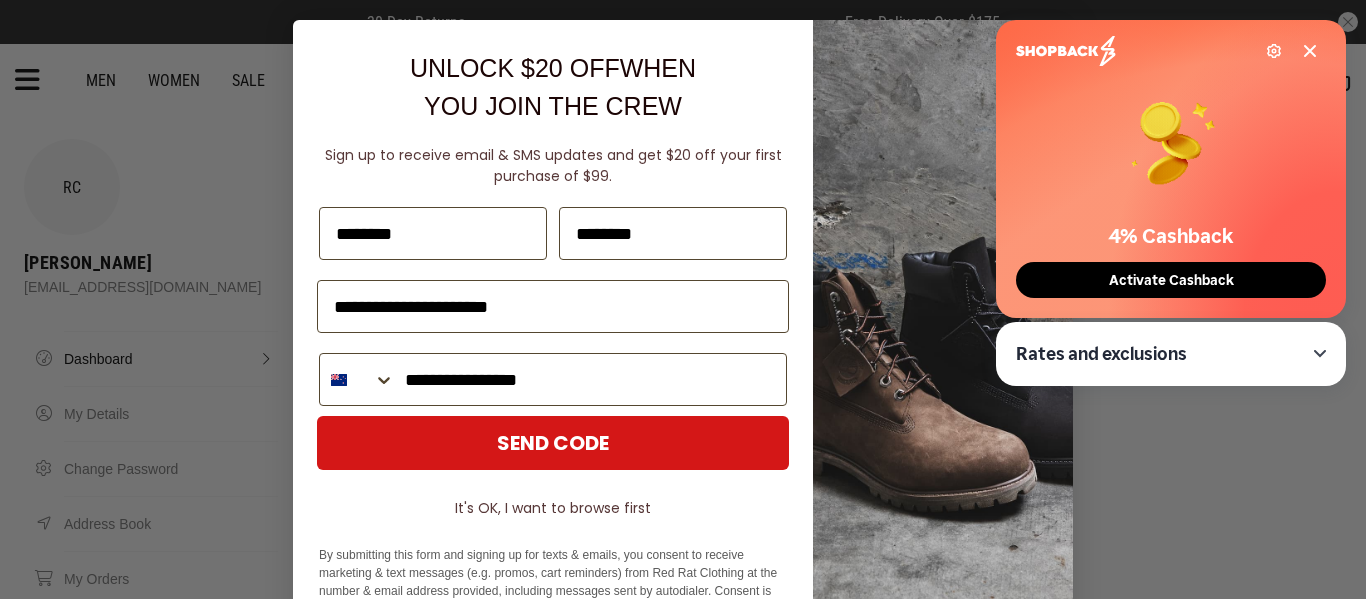 click on "SEND CODE" at bounding box center (553, 443) 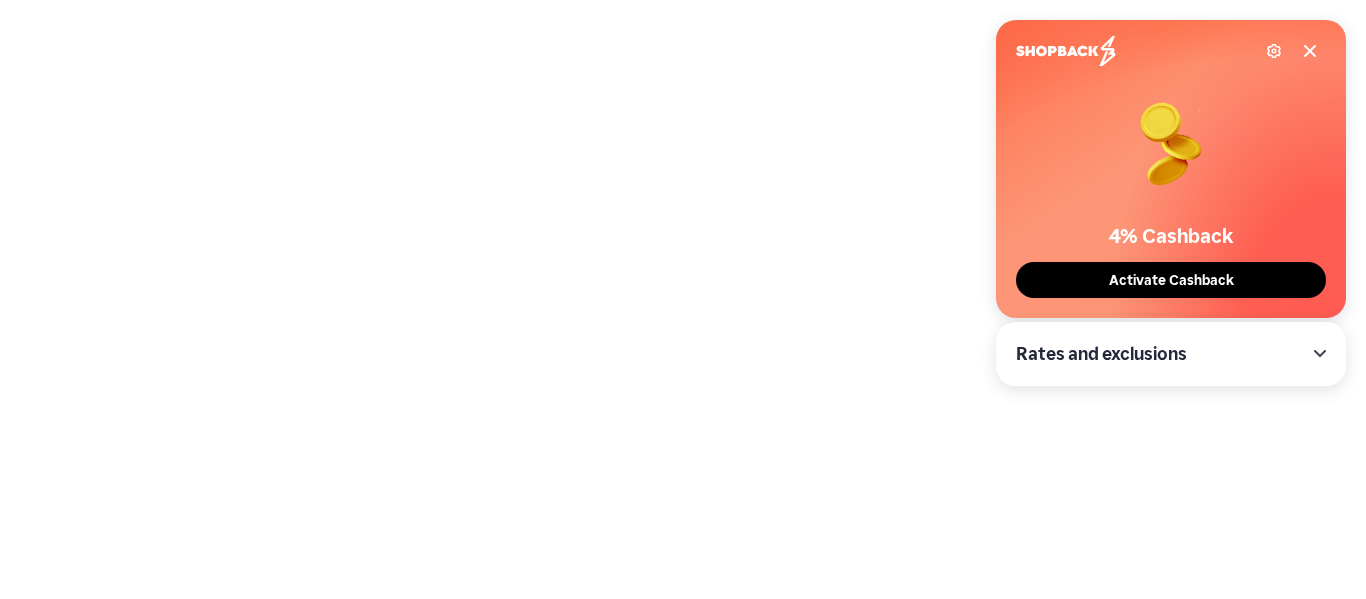 click 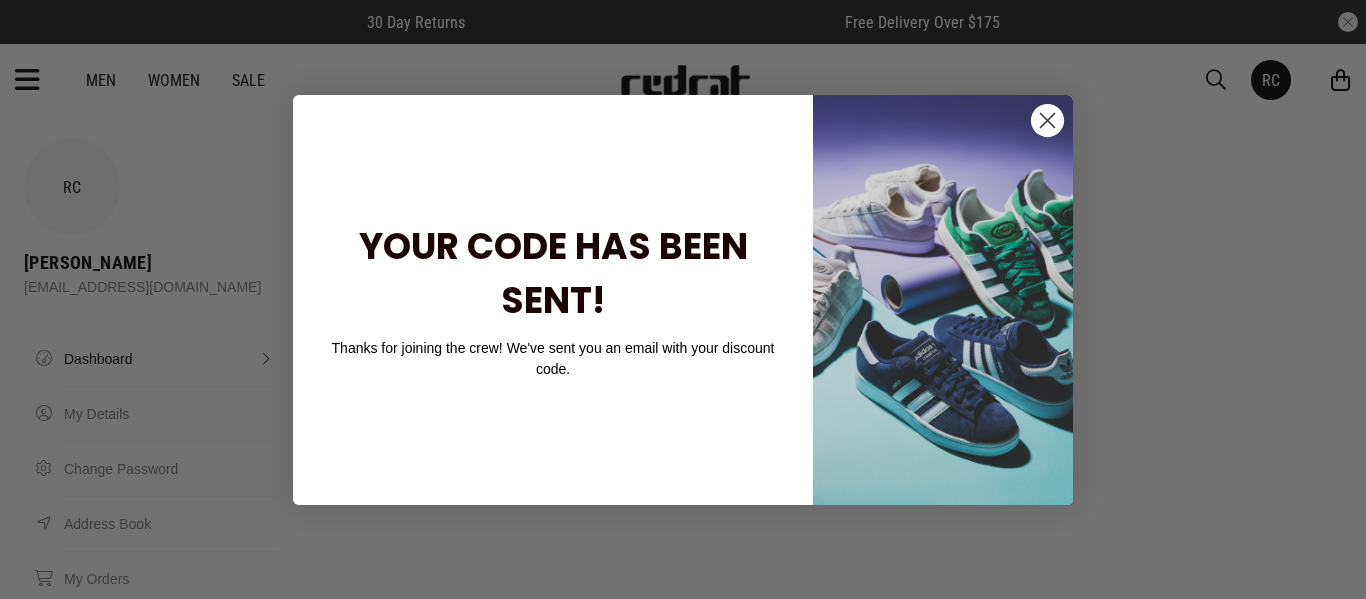 click 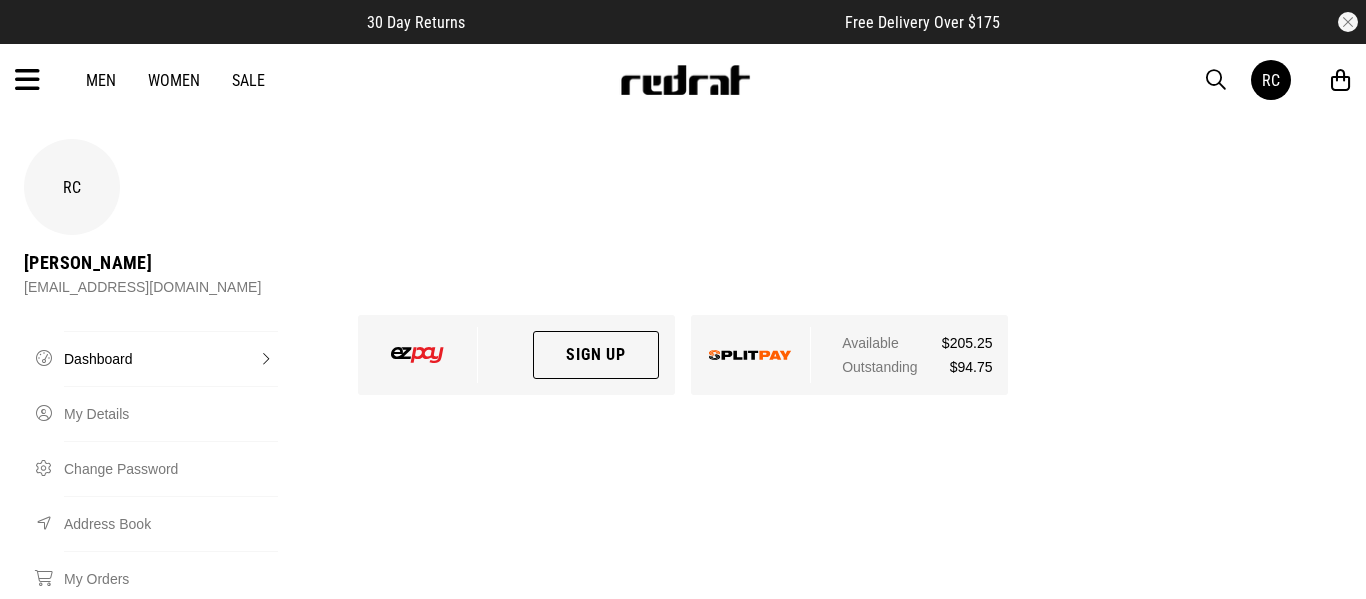 click on "Dashboard      Dashboard   My Details   Change Password   Address Book   My Orders   Saved Cards   Splitpay   EZPay   My Wishlist   My Gift Cards   Refer a Friend     Logout" at bounding box center (183, 661) 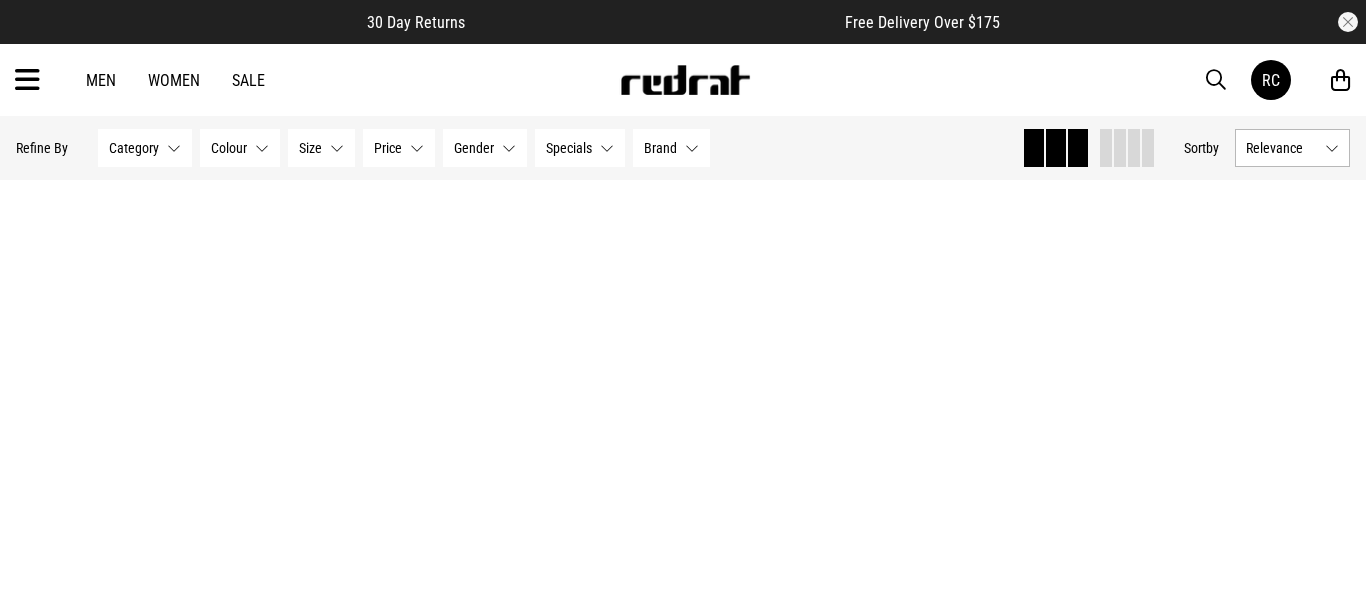 scroll, scrollTop: 1674, scrollLeft: 0, axis: vertical 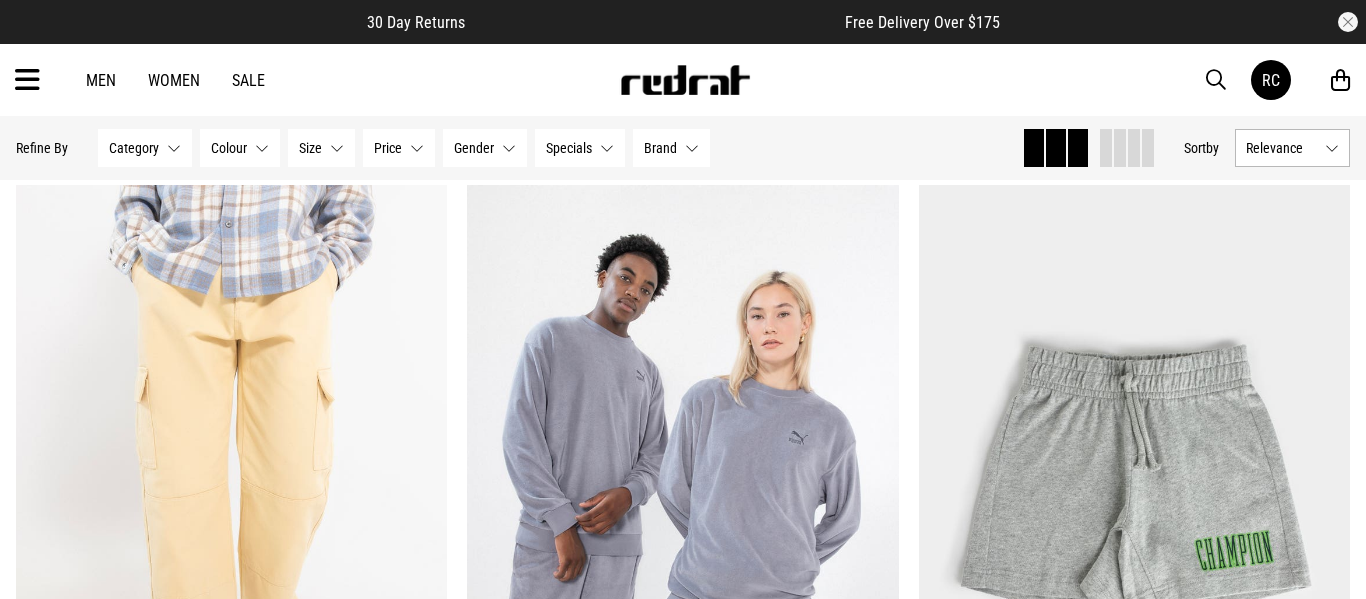 click on "Women" at bounding box center (174, 80) 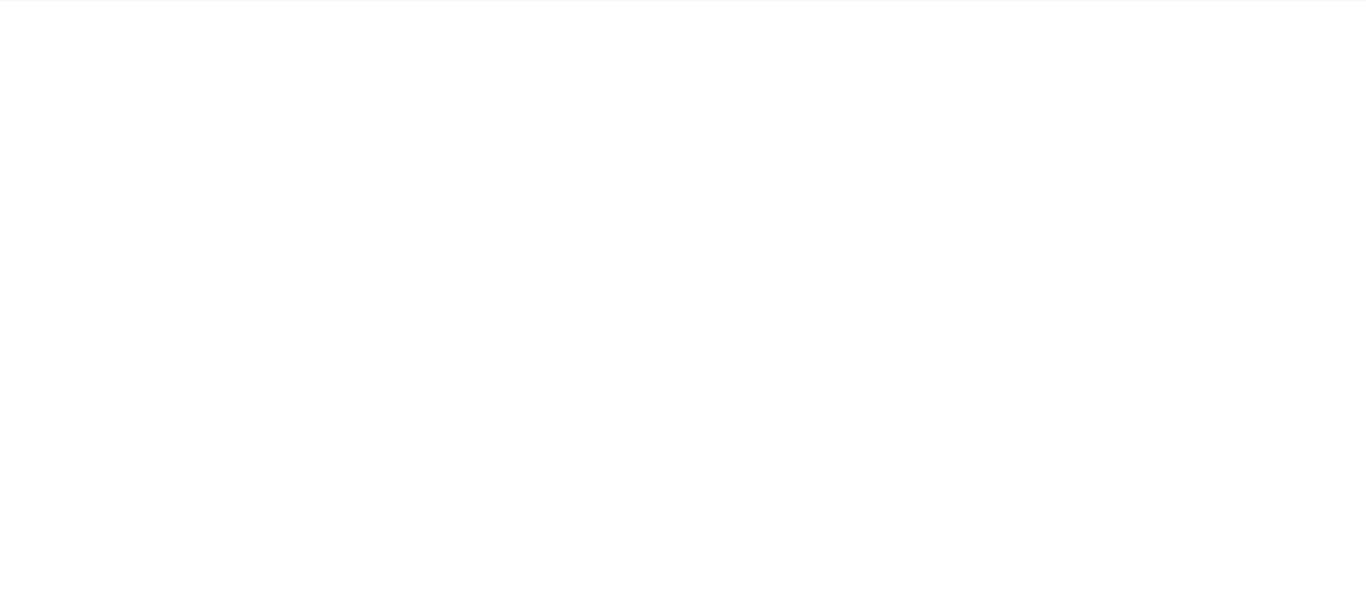 scroll, scrollTop: 0, scrollLeft: 0, axis: both 